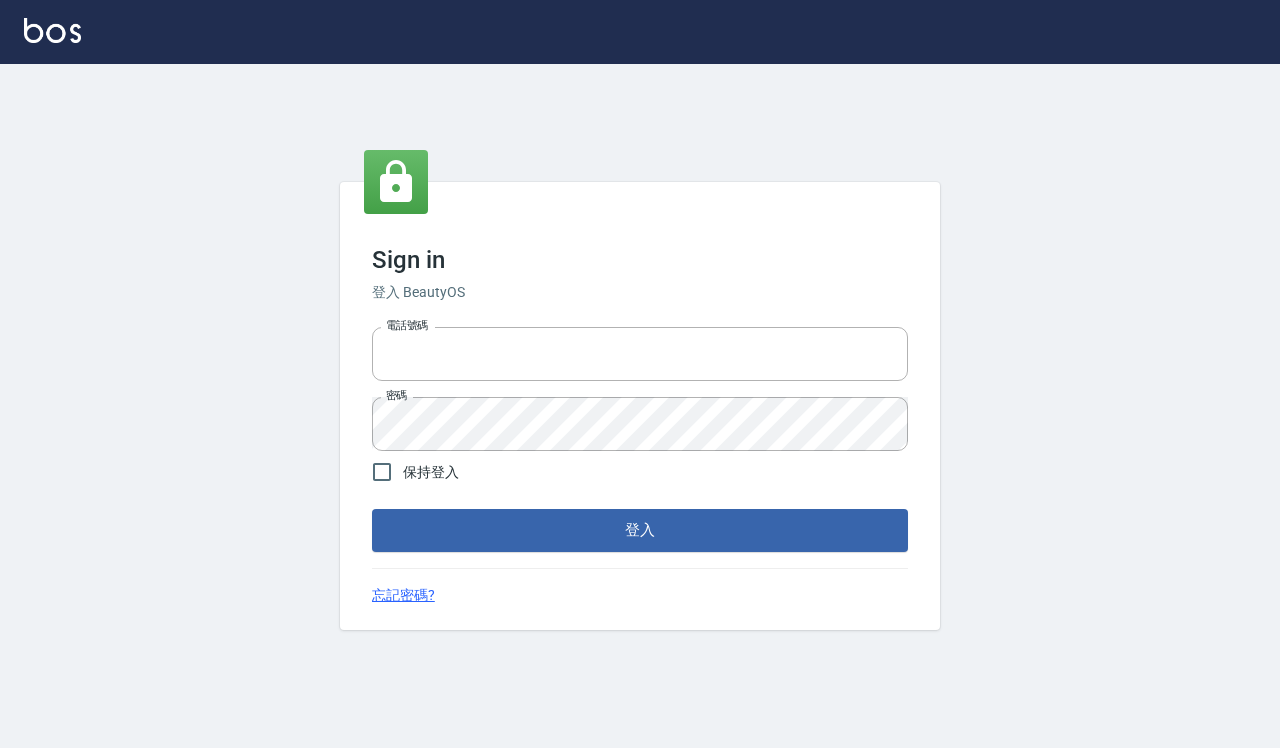 scroll, scrollTop: 0, scrollLeft: 0, axis: both 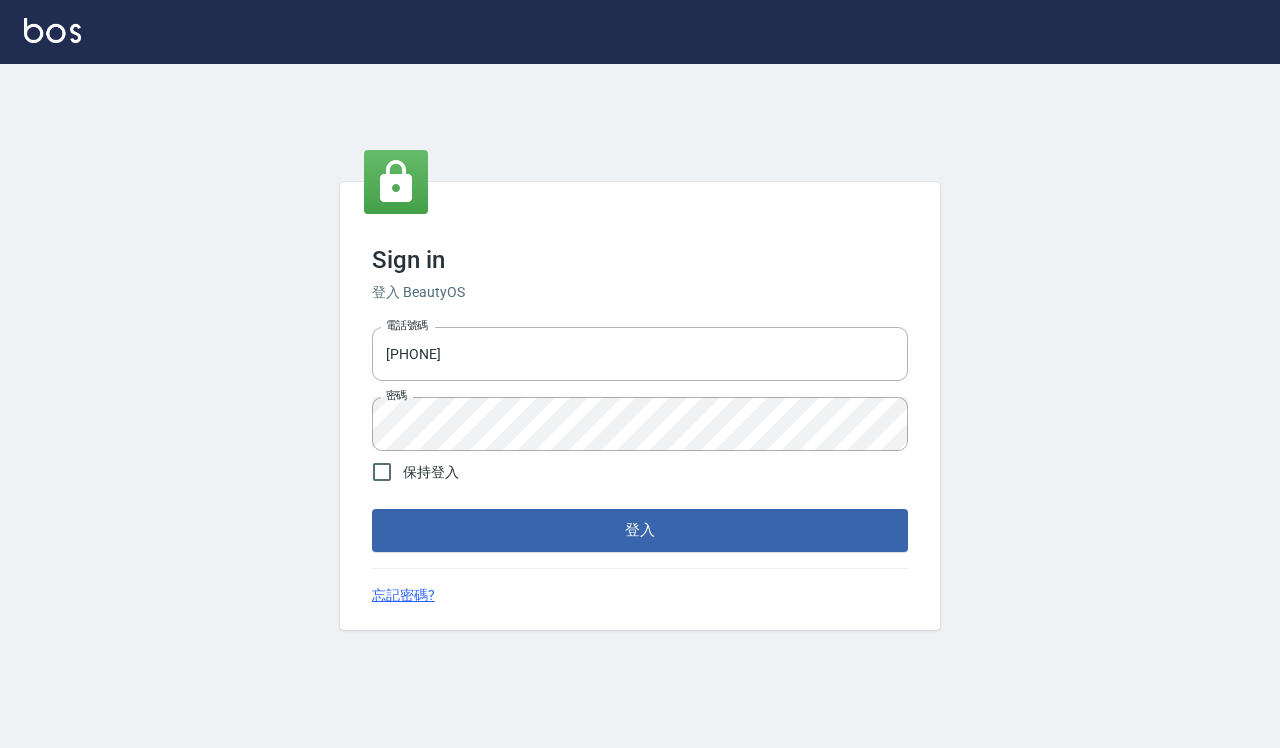 click on "保持登入" at bounding box center (431, 472) 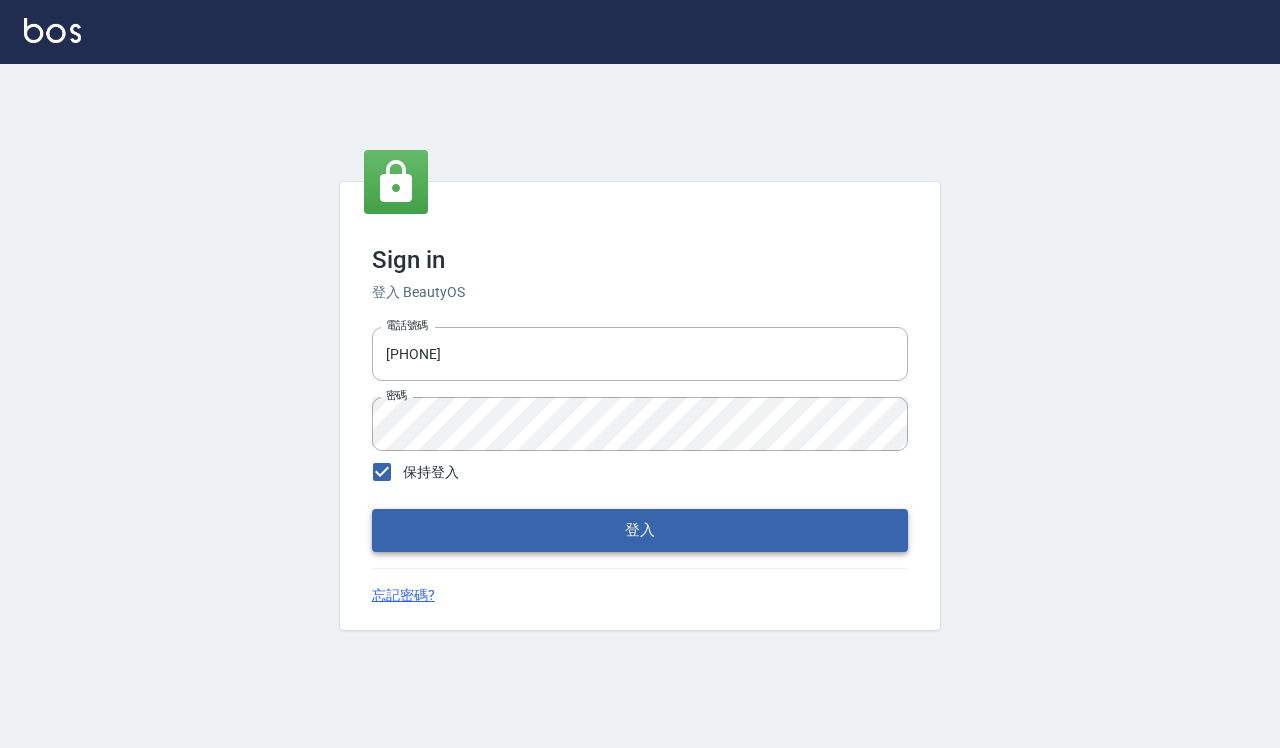 click on "登入" at bounding box center (640, 530) 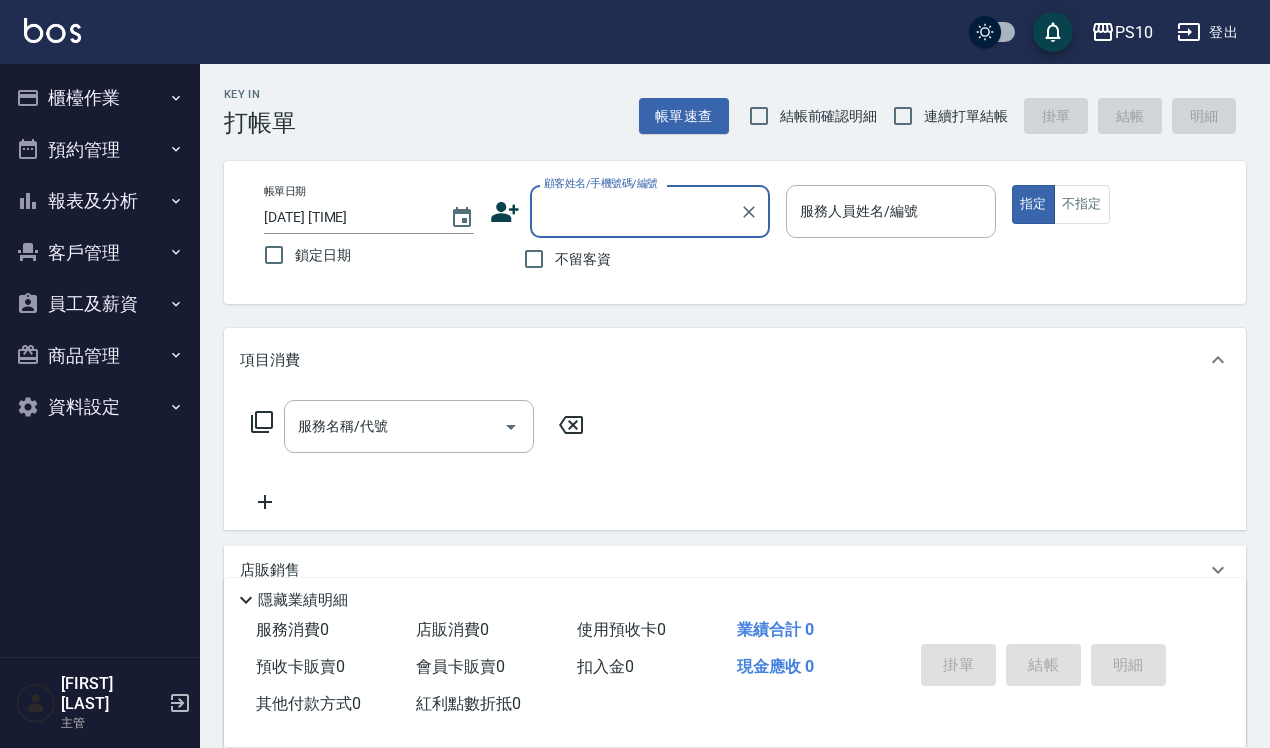 click 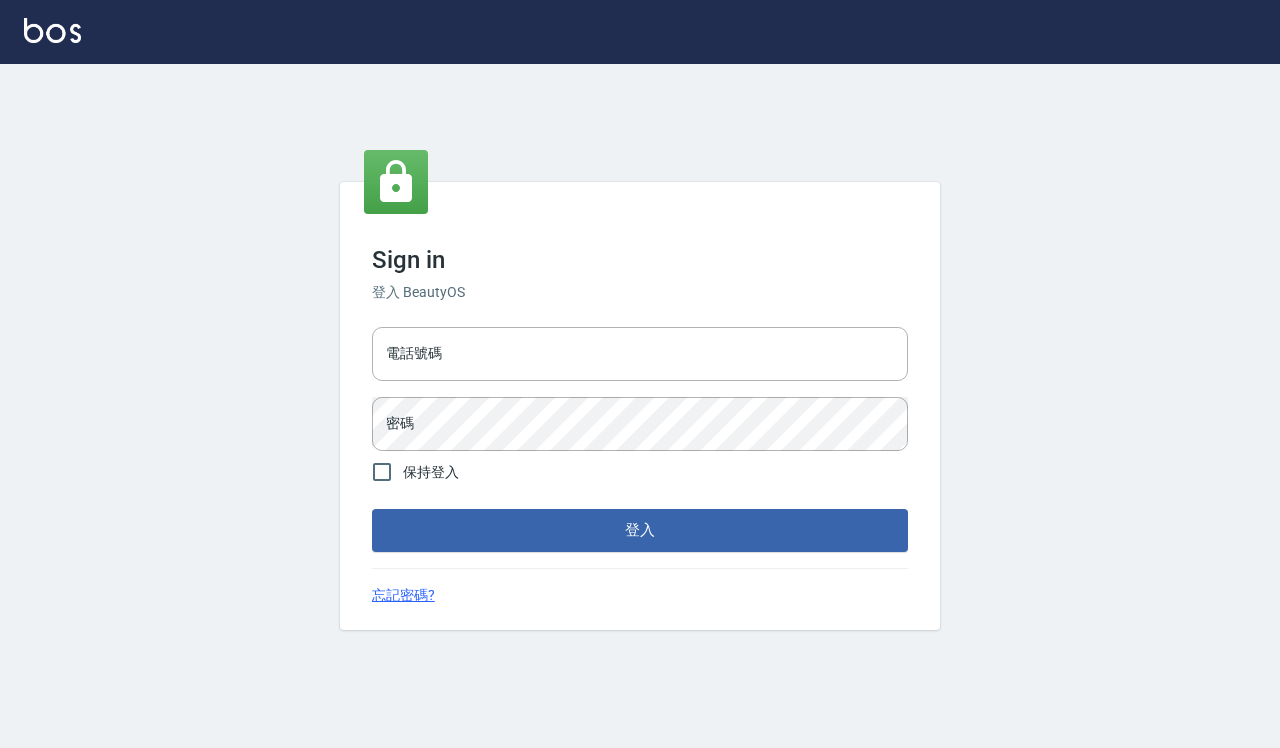 type on "[PHONE]" 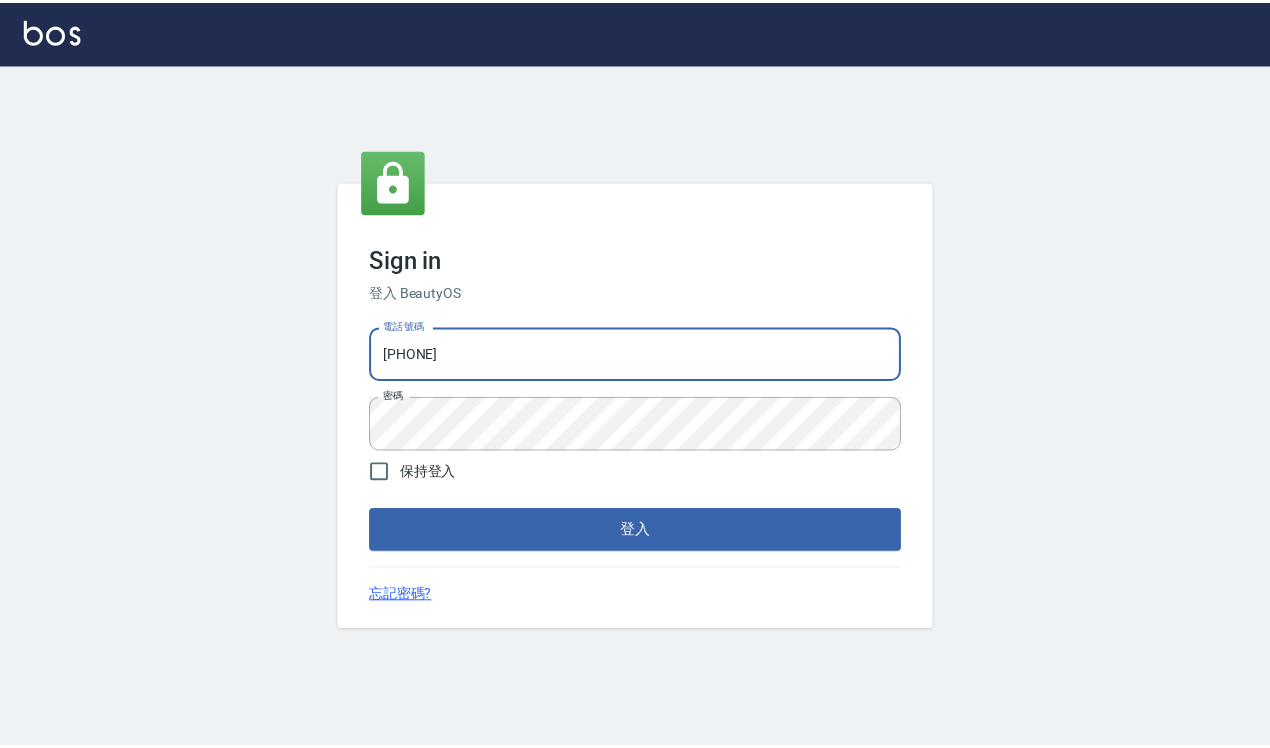 scroll, scrollTop: 0, scrollLeft: 0, axis: both 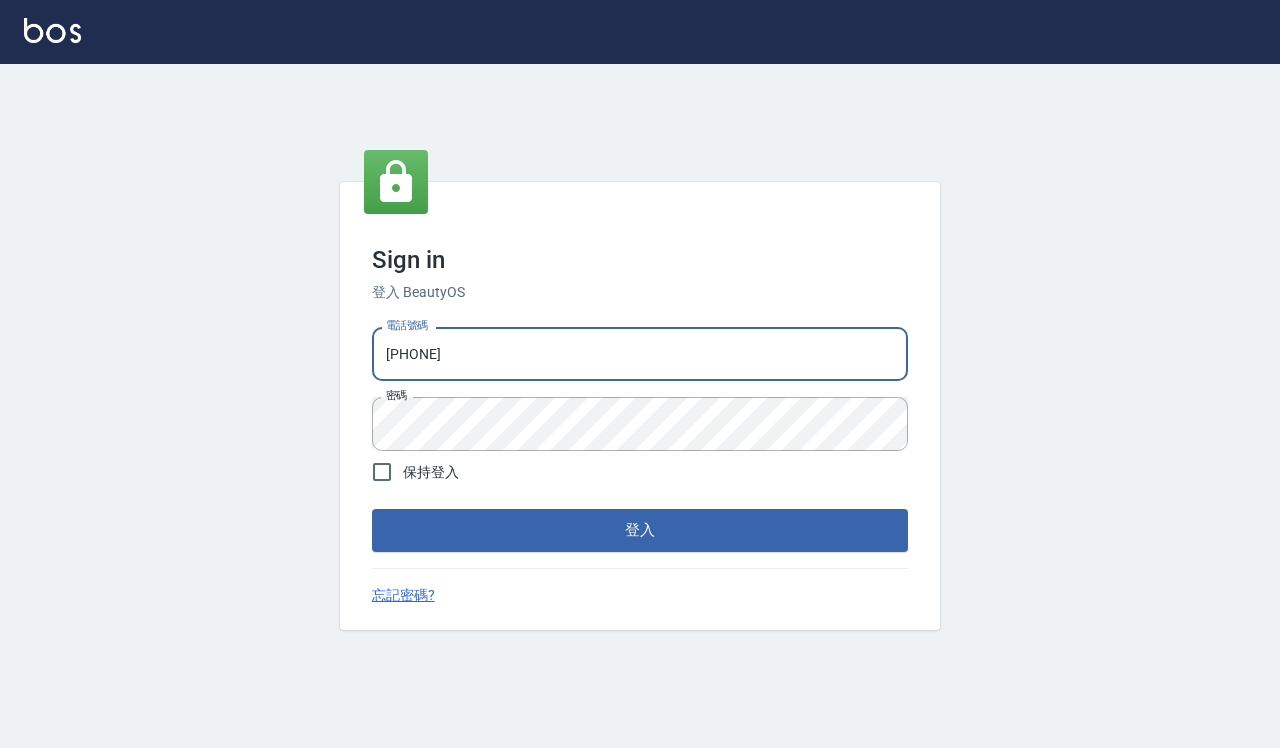click on "[PHONE]" at bounding box center [640, 354] 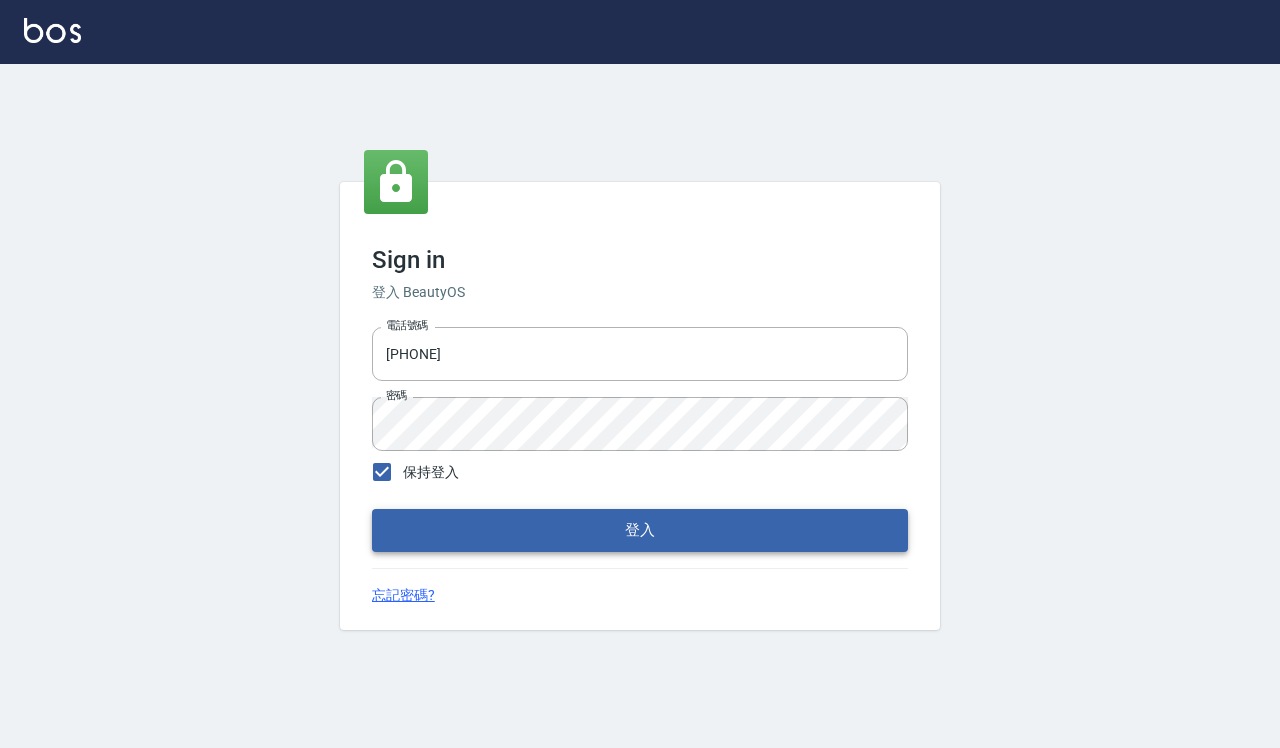 click on "登入" at bounding box center [640, 530] 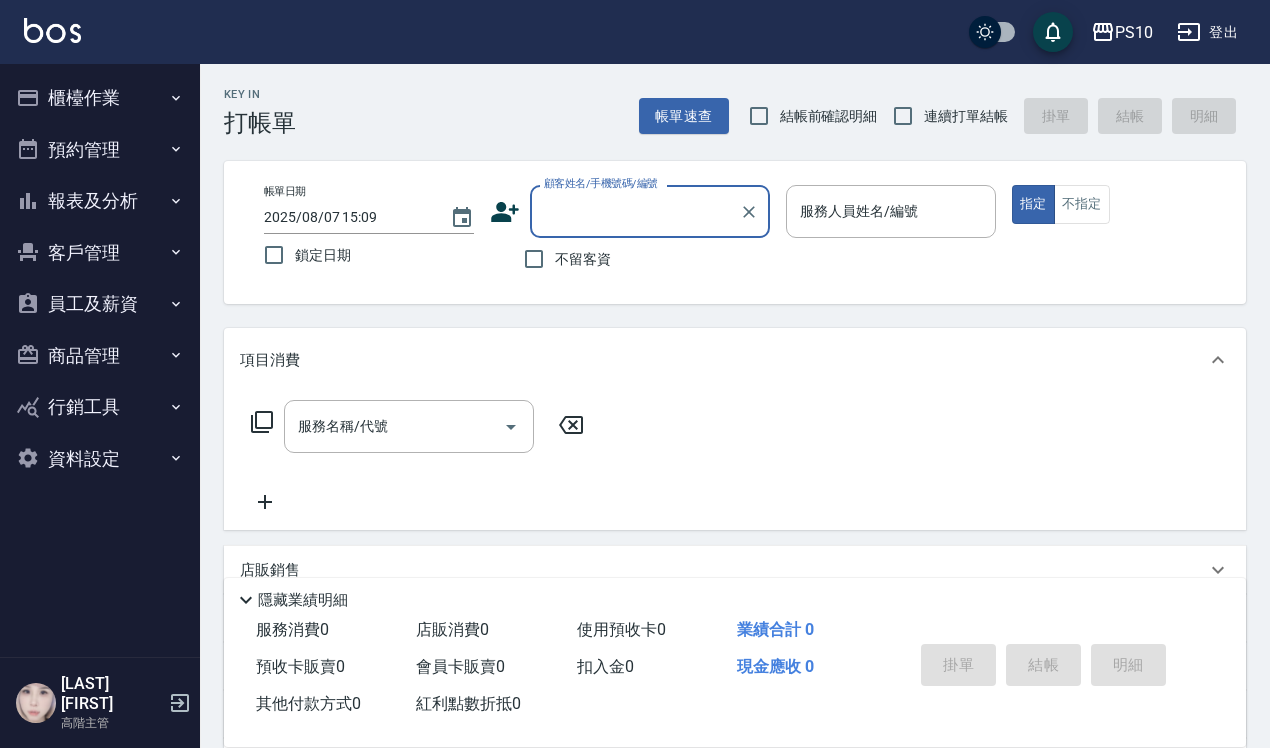 click on "商品管理" at bounding box center [100, 356] 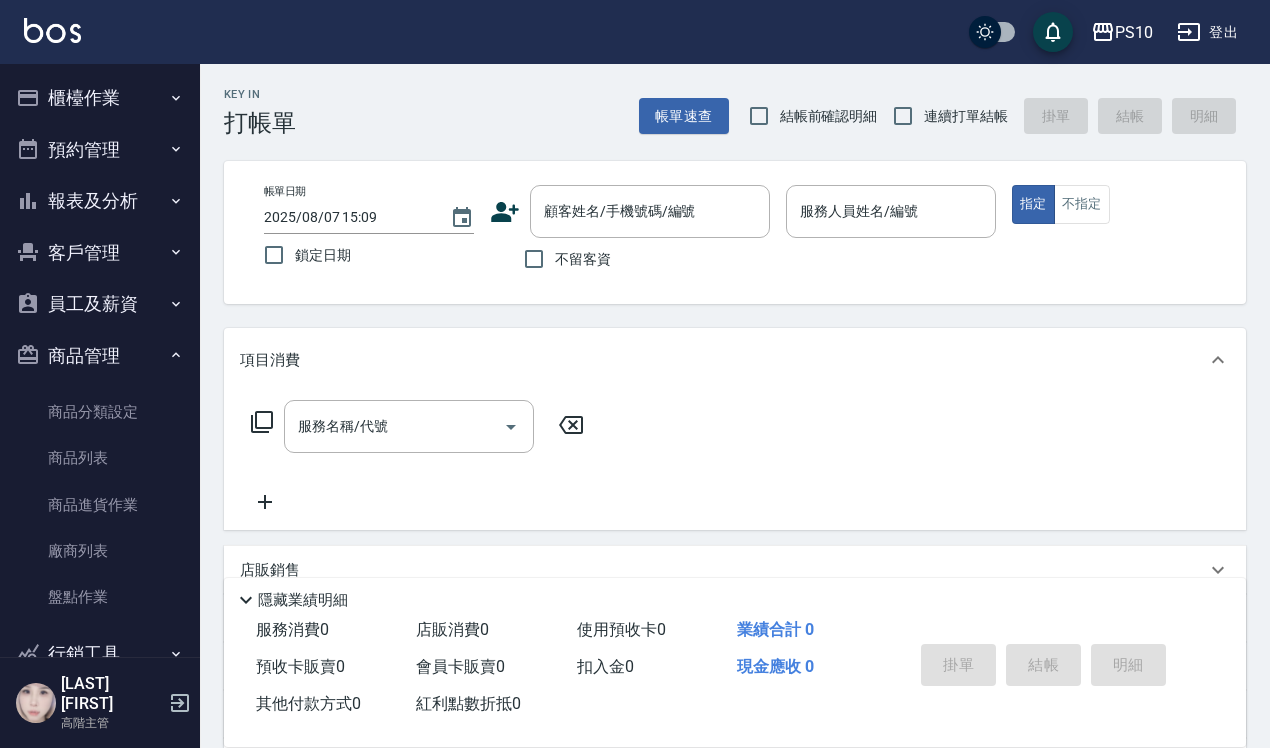 scroll, scrollTop: 80, scrollLeft: 0, axis: vertical 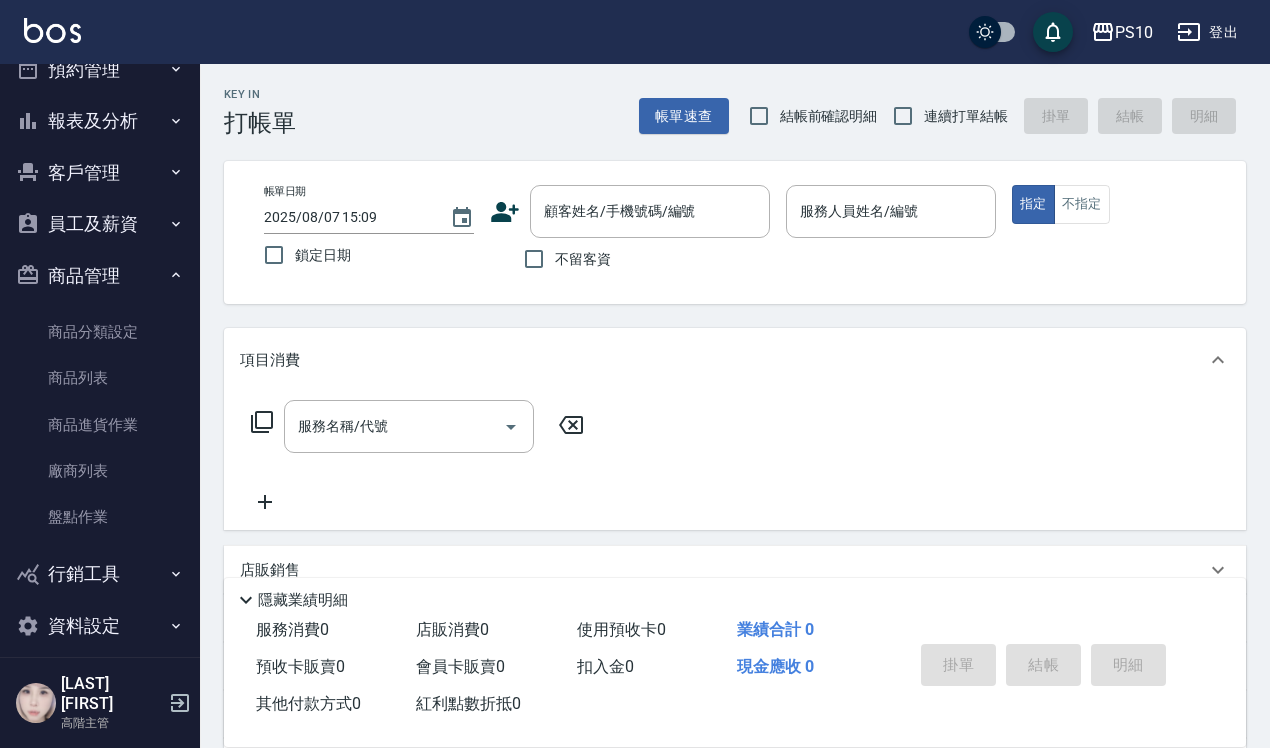 click on "行銷工具" at bounding box center (100, 574) 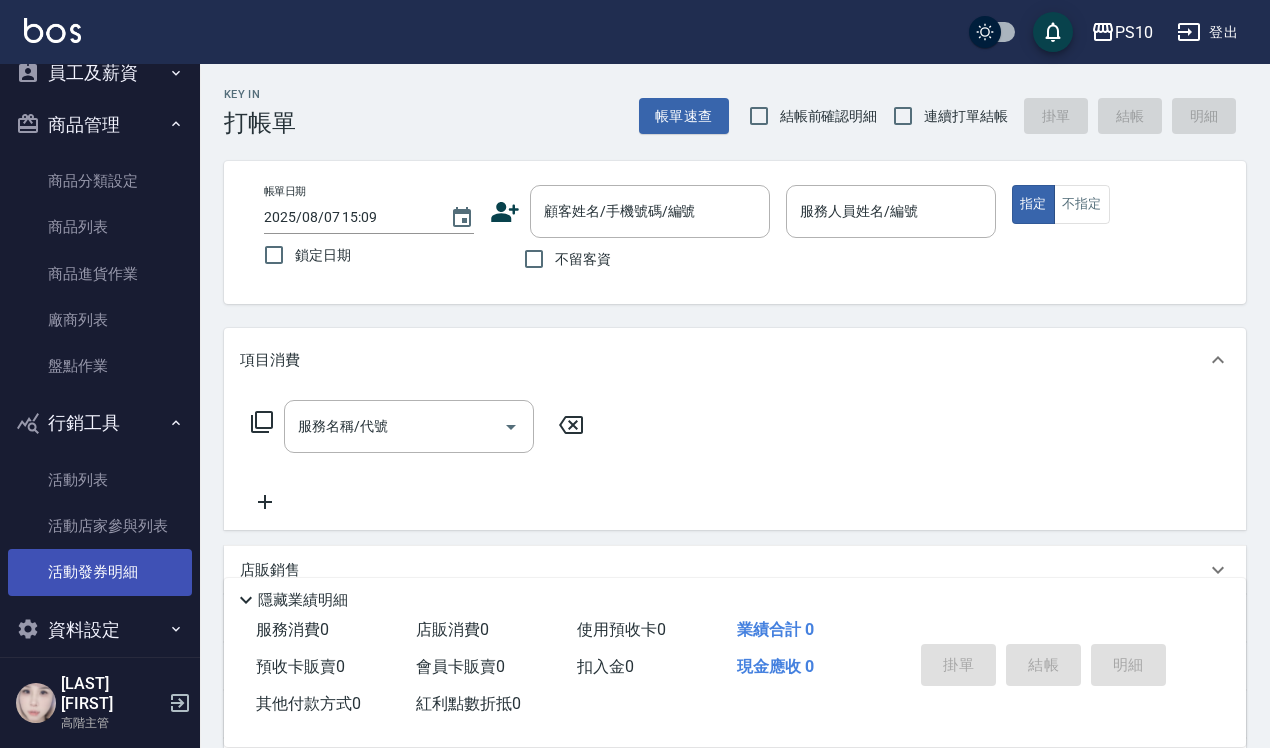 scroll, scrollTop: 235, scrollLeft: 0, axis: vertical 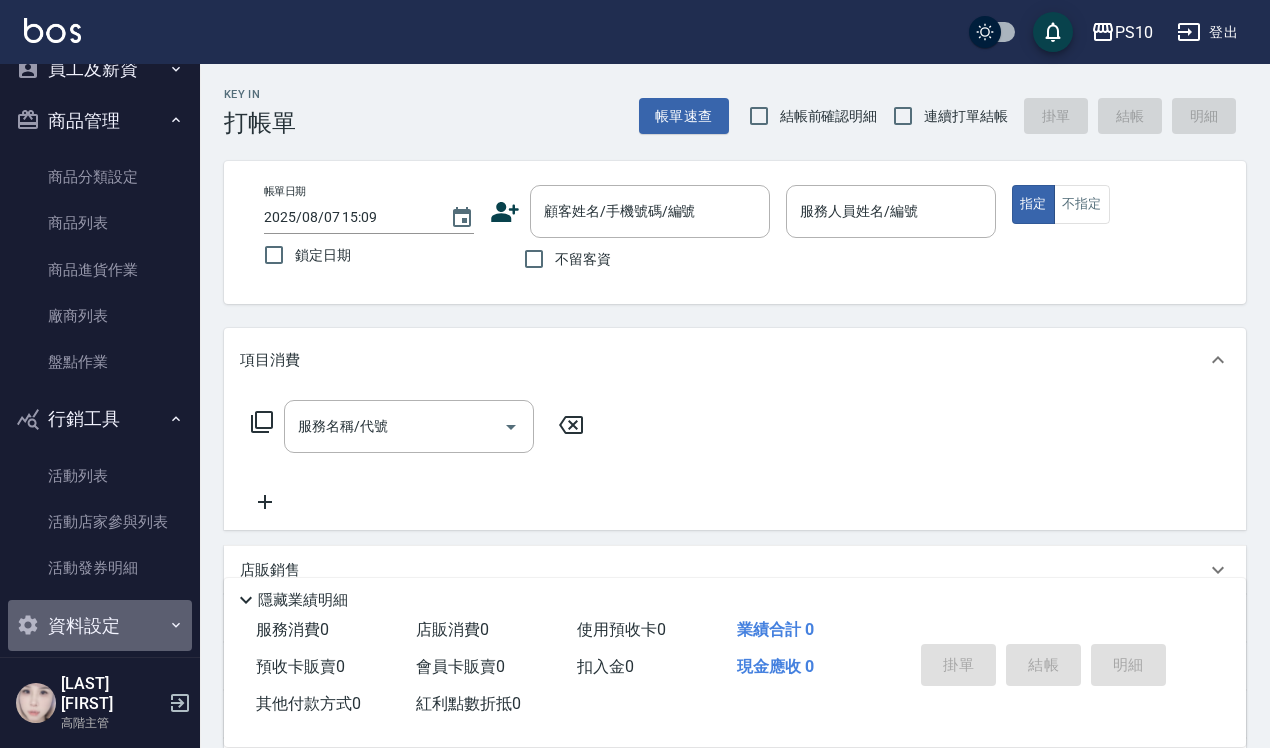 click on "資料設定" at bounding box center [100, 626] 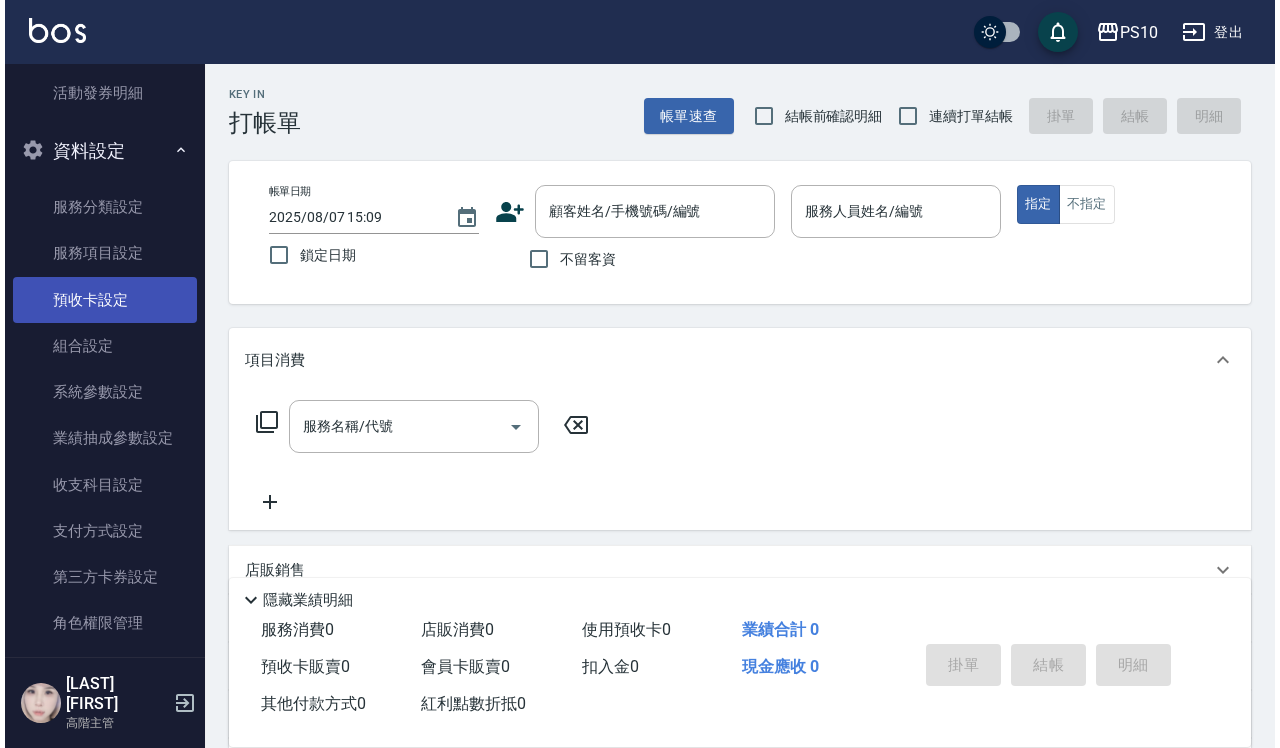 scroll, scrollTop: 0, scrollLeft: 0, axis: both 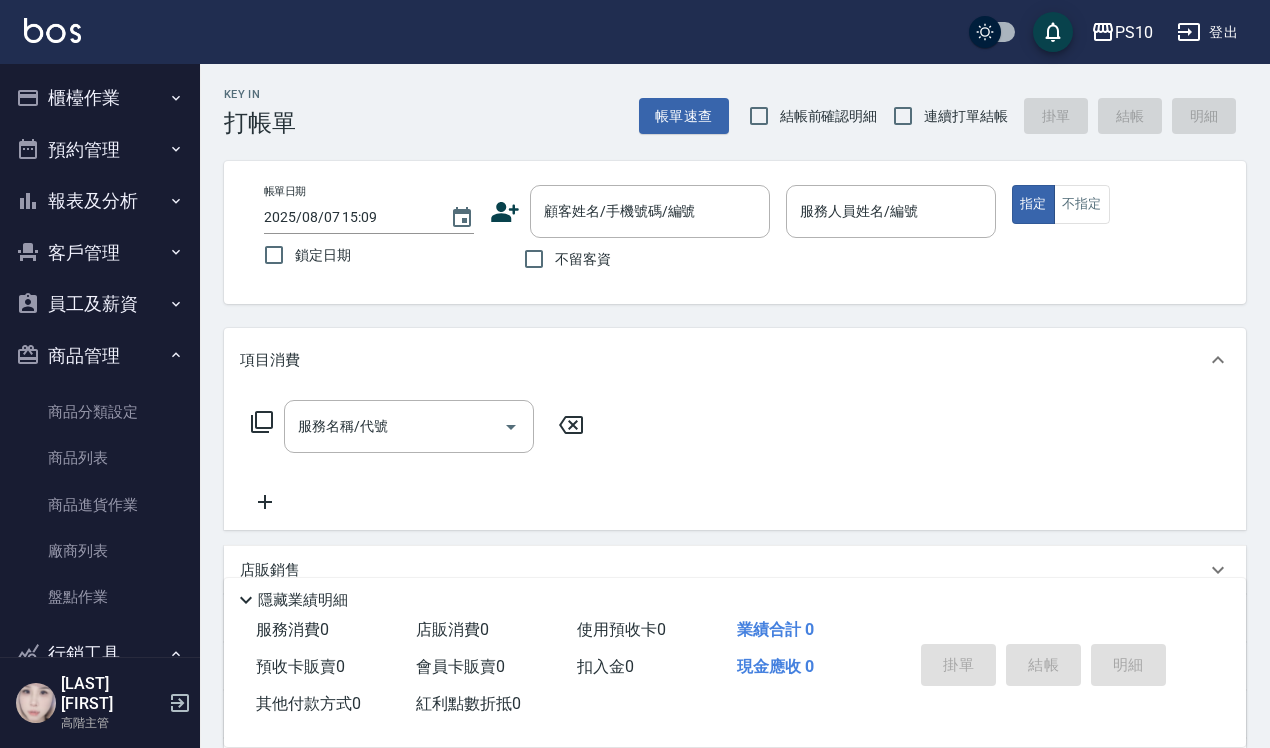 click on "商品管理" at bounding box center [100, 356] 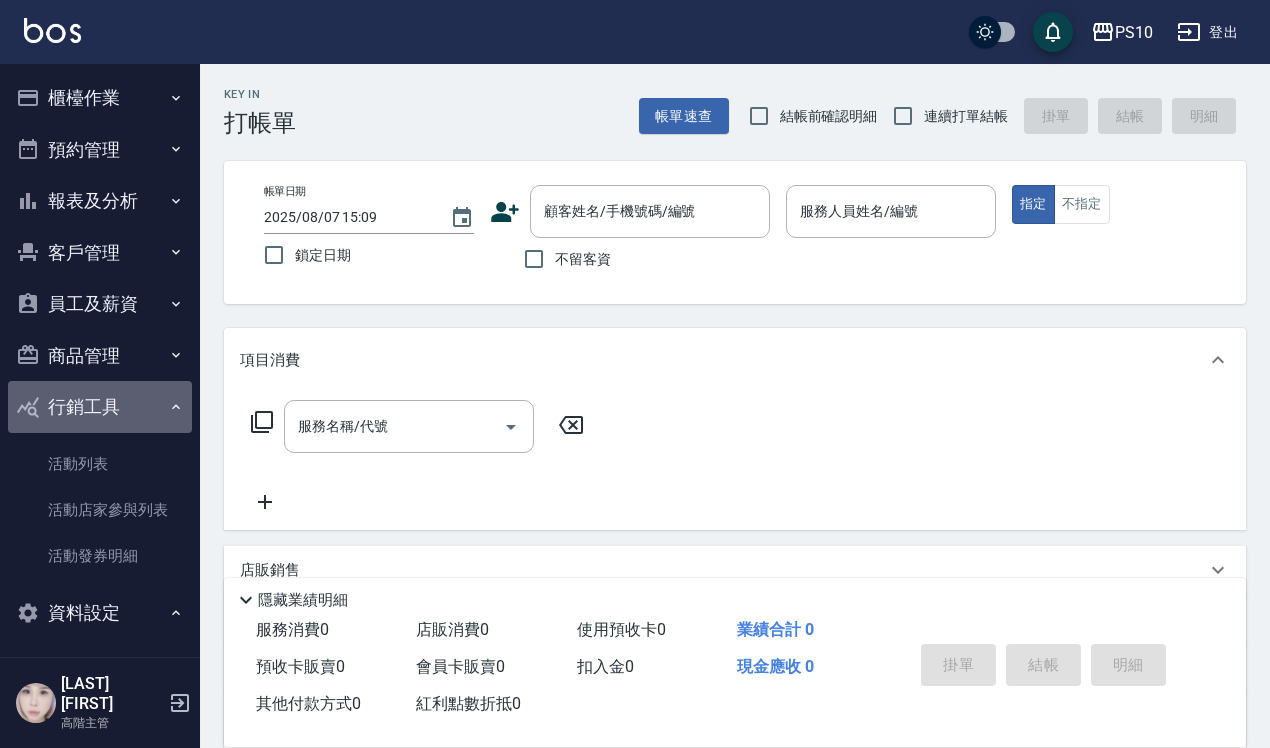 click on "行銷工具" at bounding box center (100, 407) 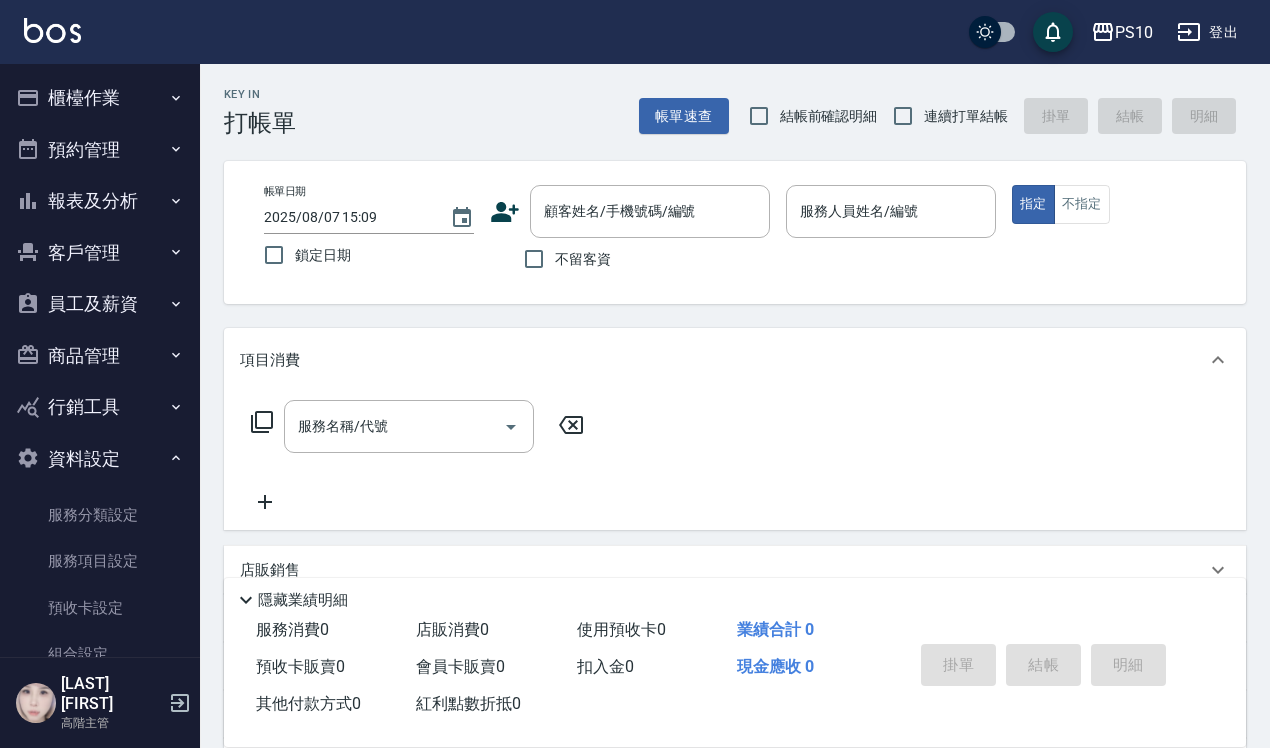click on "資料設定" at bounding box center [100, 459] 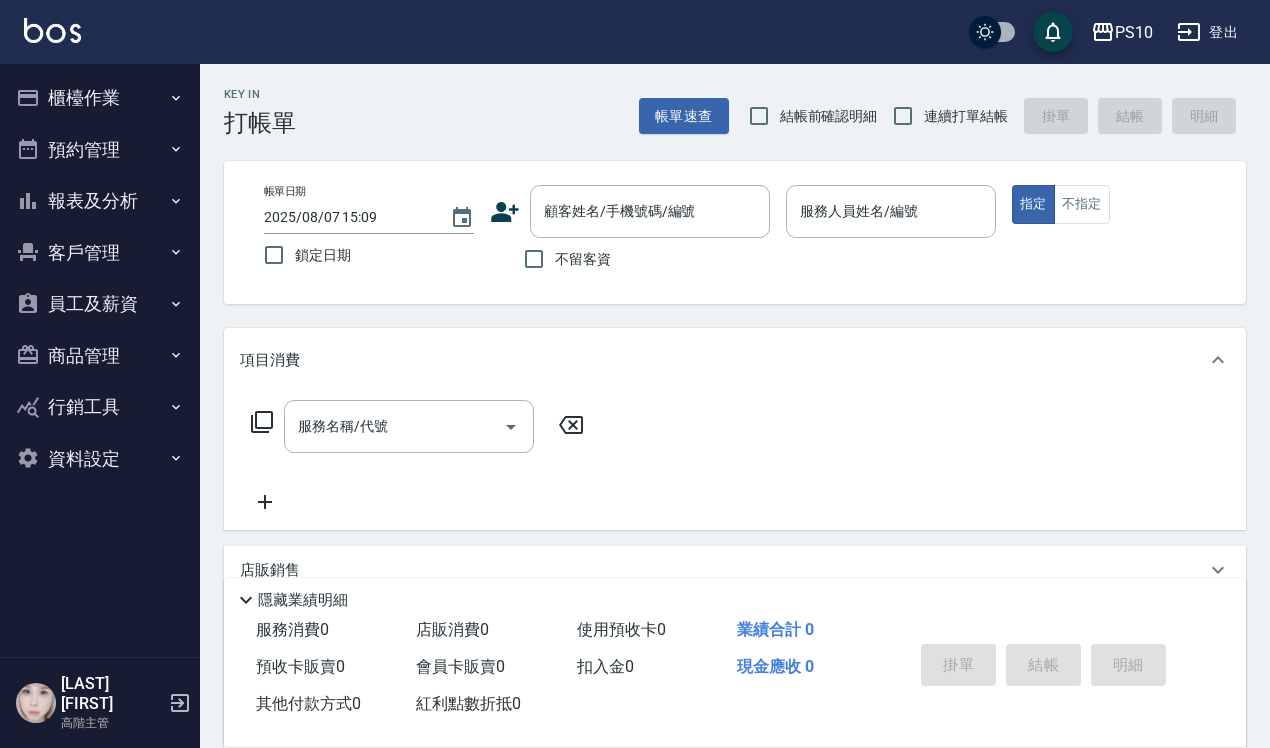 click on "員工及薪資" at bounding box center [100, 304] 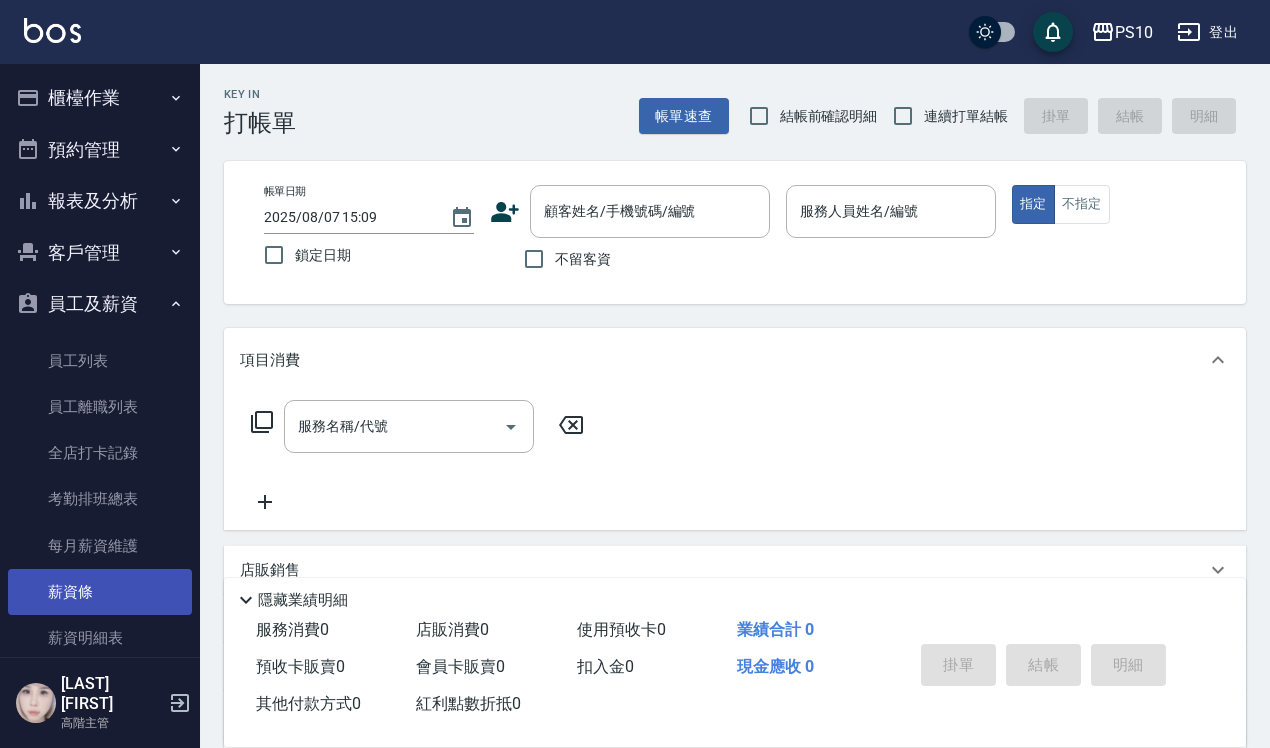 click on "薪資條" at bounding box center [100, 592] 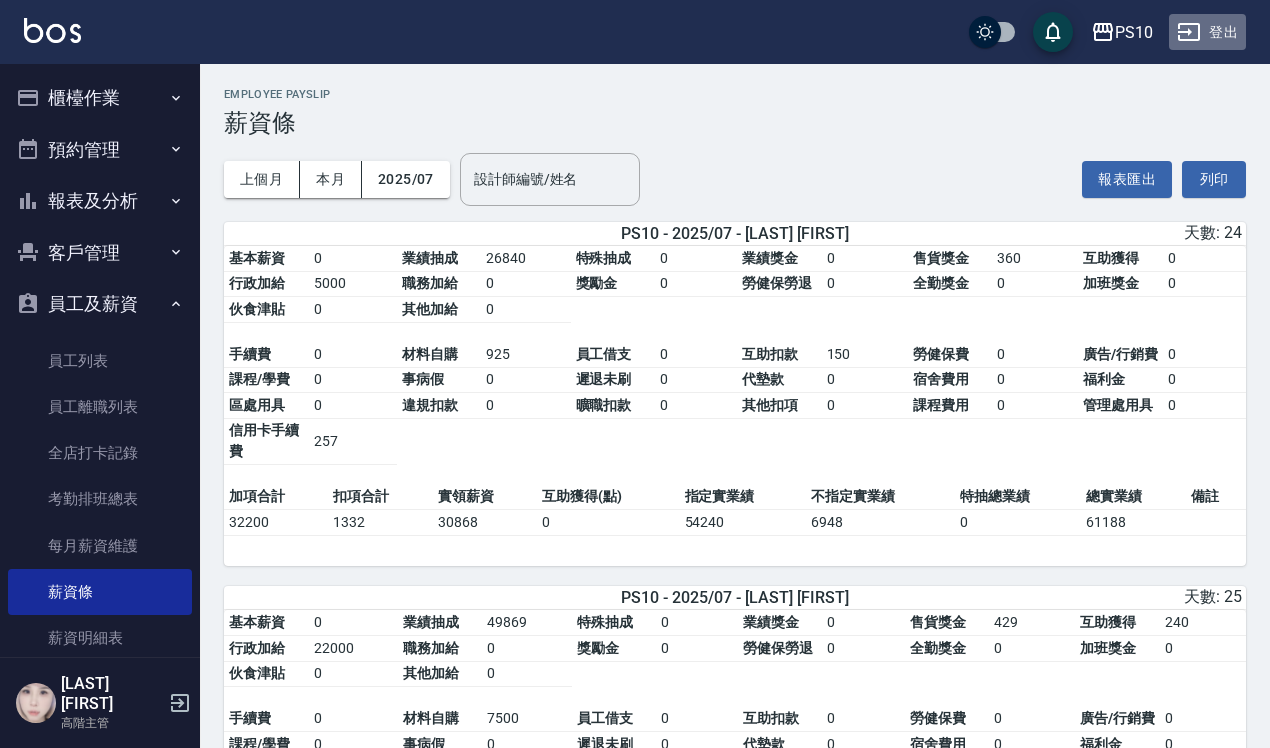 click 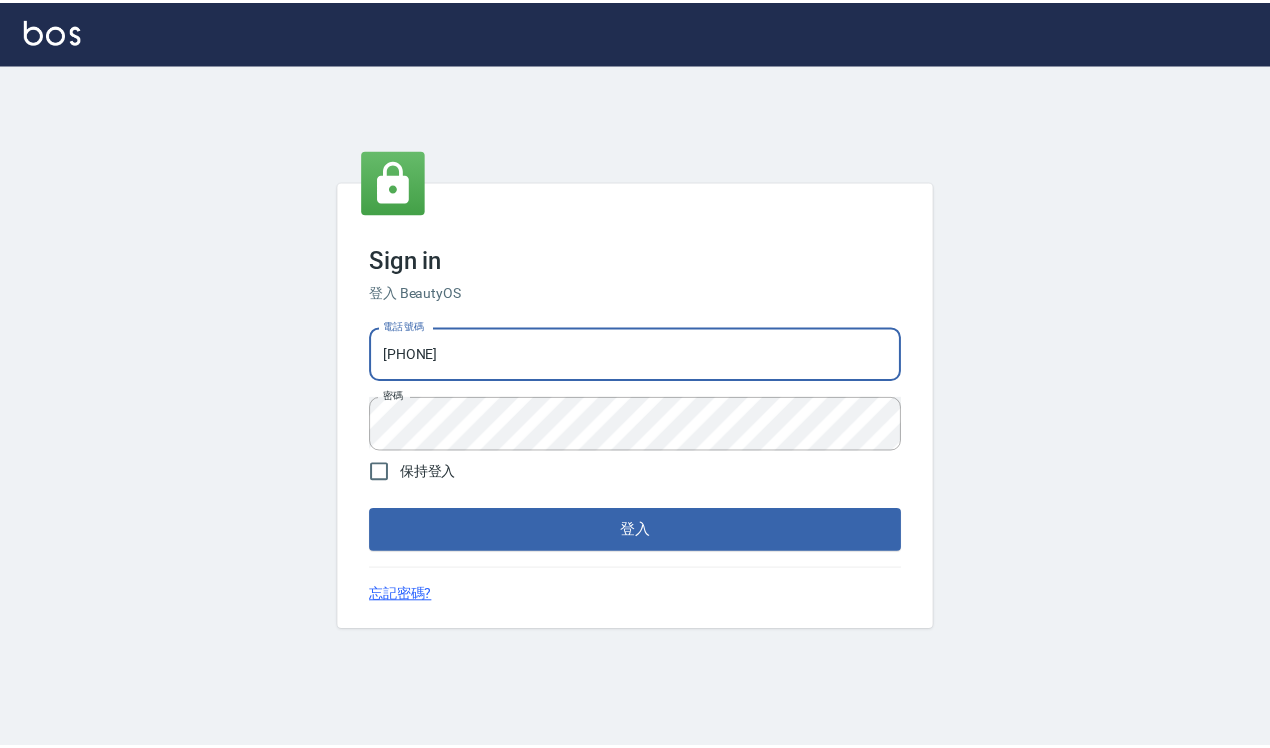 scroll, scrollTop: 0, scrollLeft: 0, axis: both 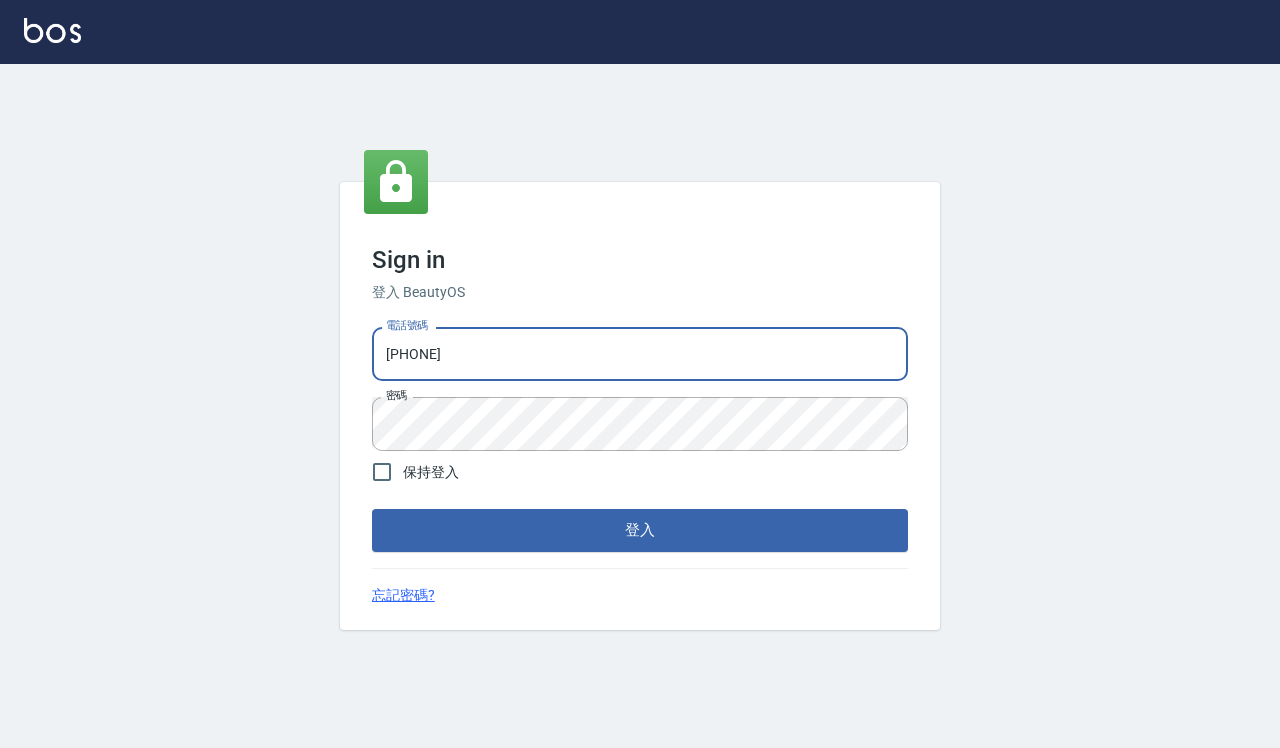 type on "[PHONE]" 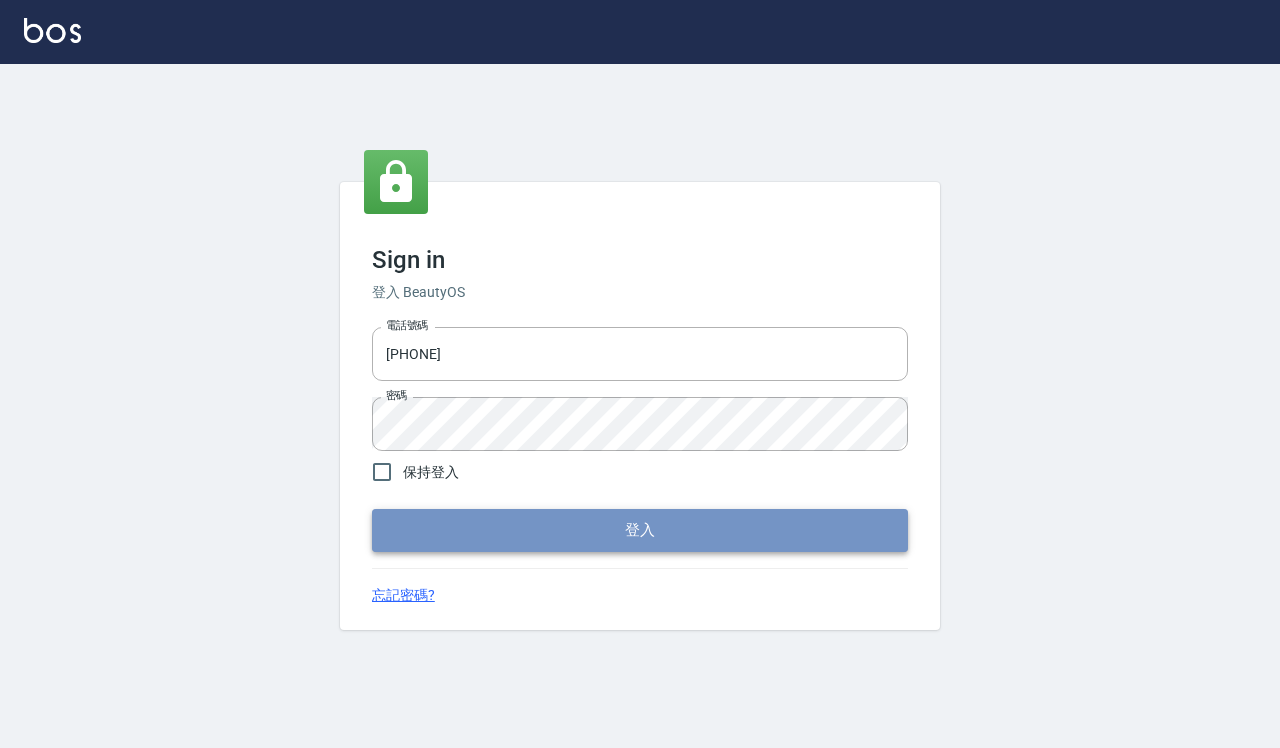 click on "登入" at bounding box center (640, 530) 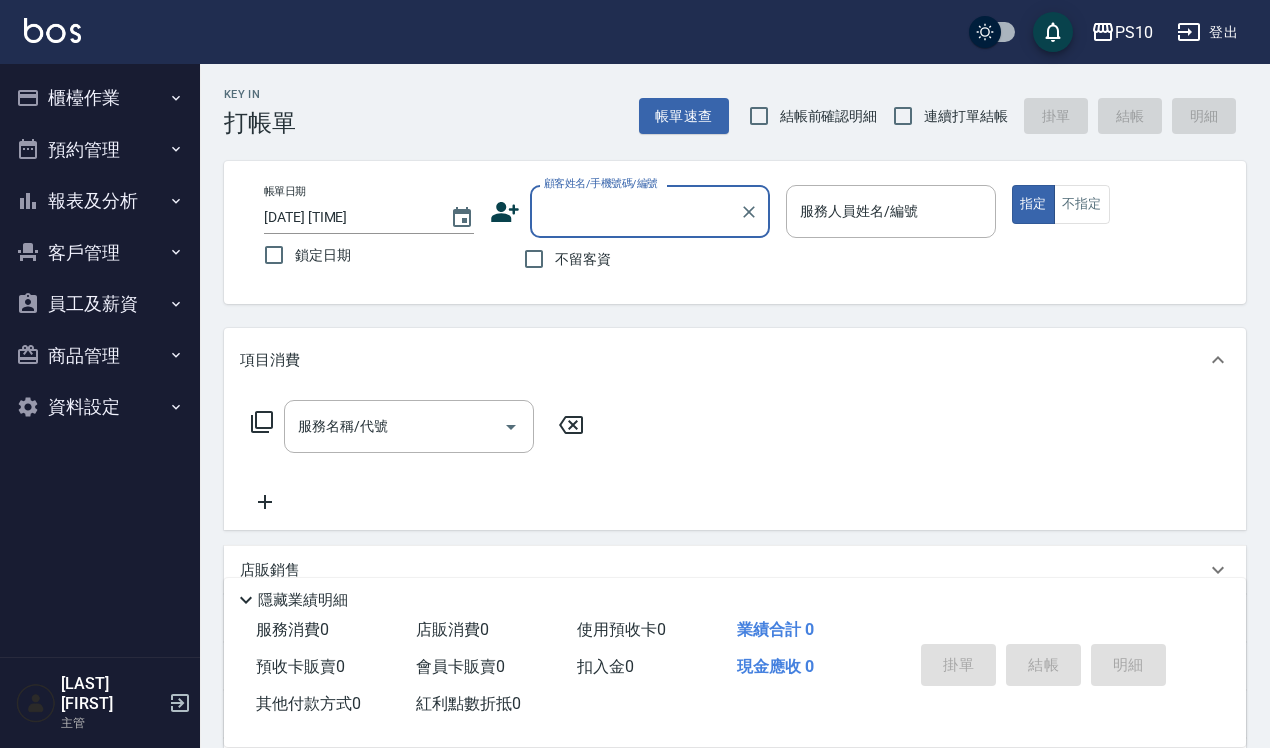 click on "櫃檯作業" at bounding box center (100, 98) 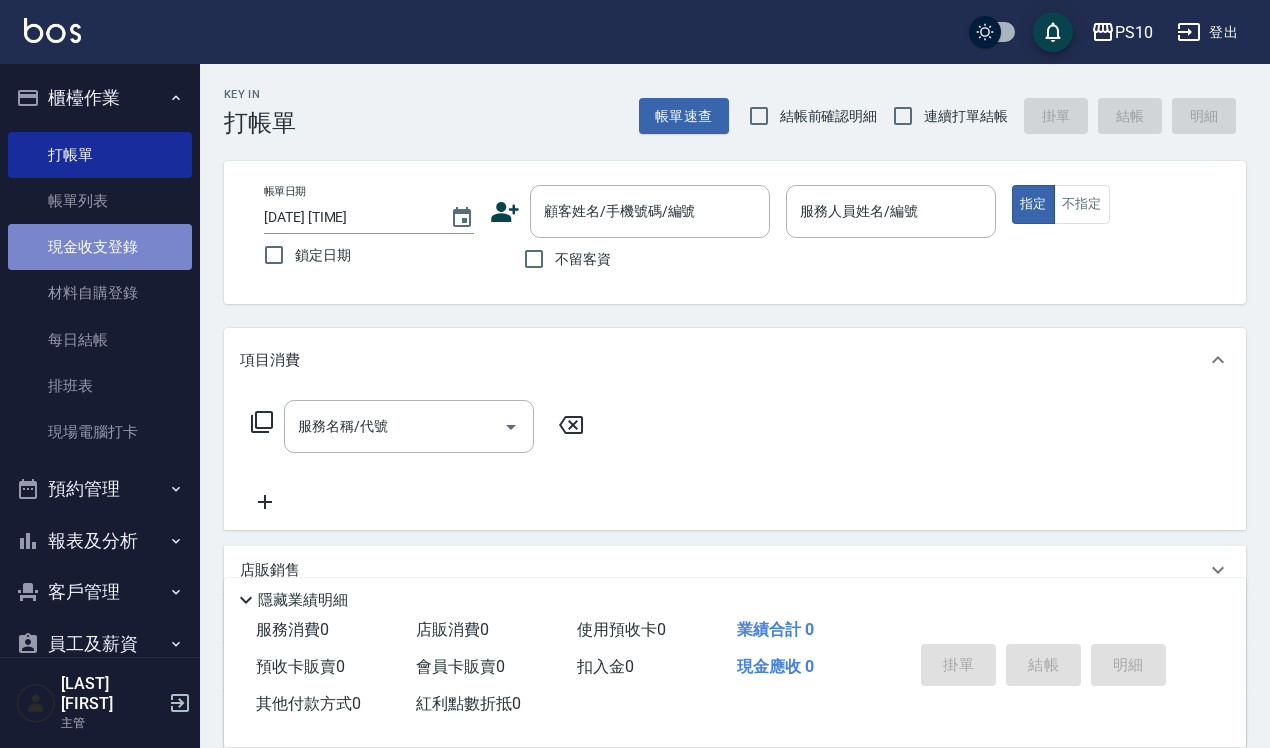 click on "現金收支登錄" at bounding box center (100, 247) 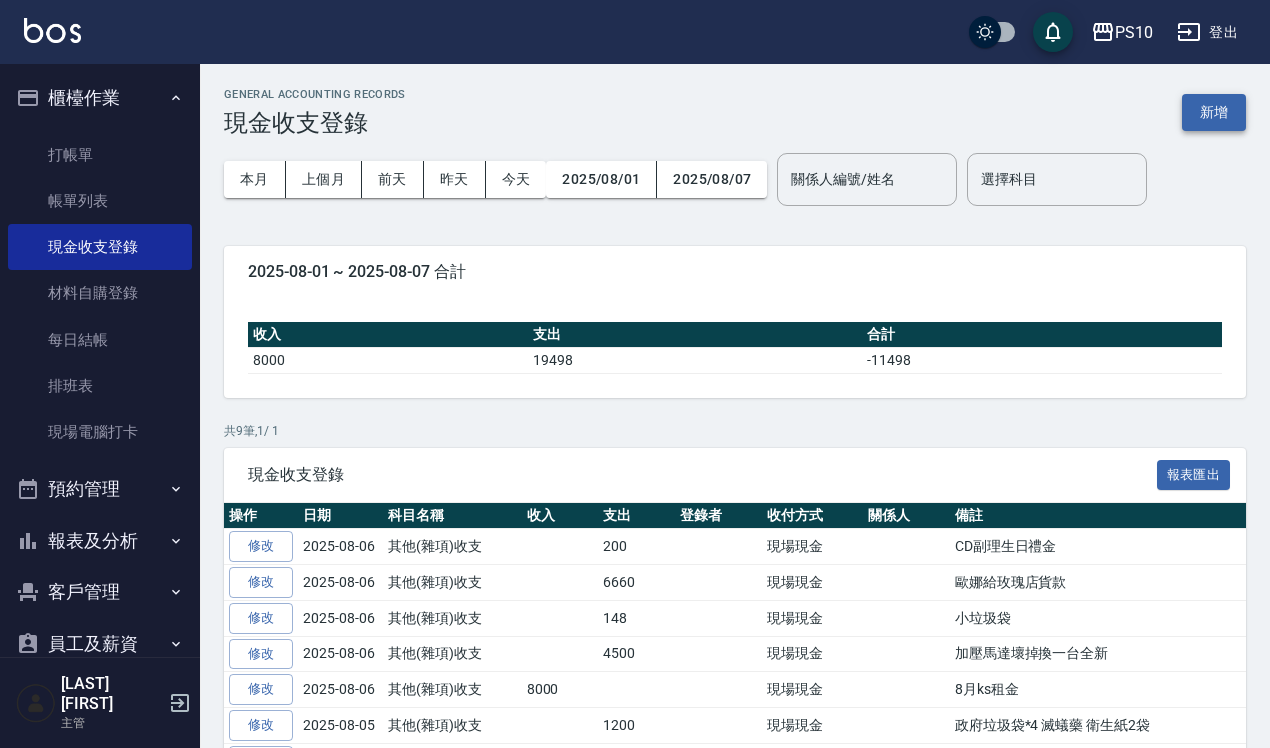 click on "新增" at bounding box center (1214, 112) 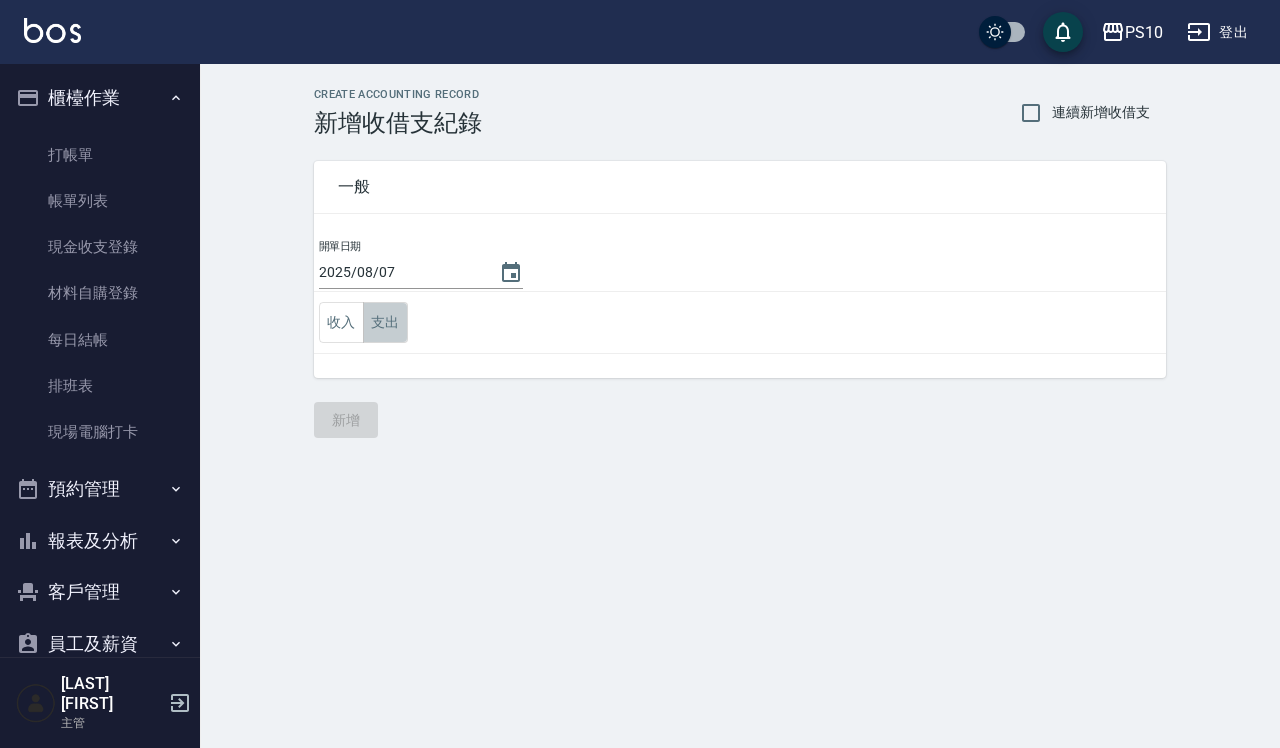 click on "支出" at bounding box center [385, 322] 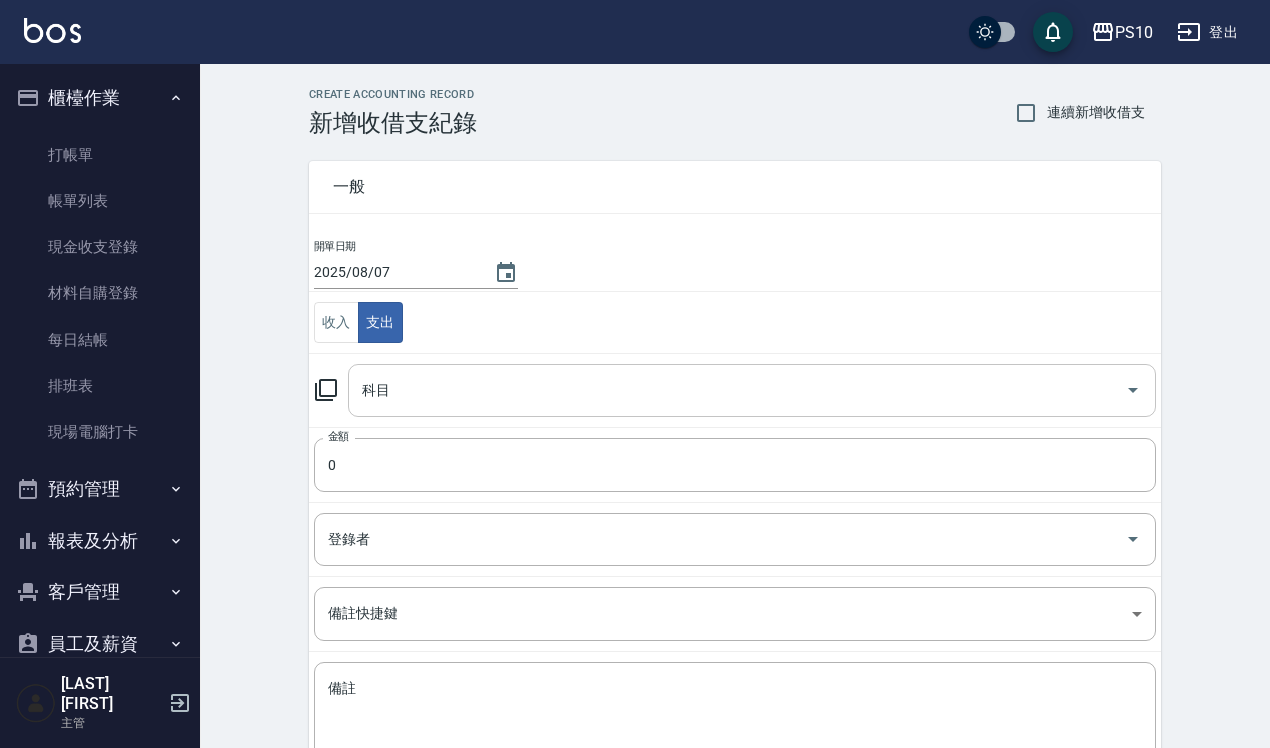 click on "科目" at bounding box center [737, 390] 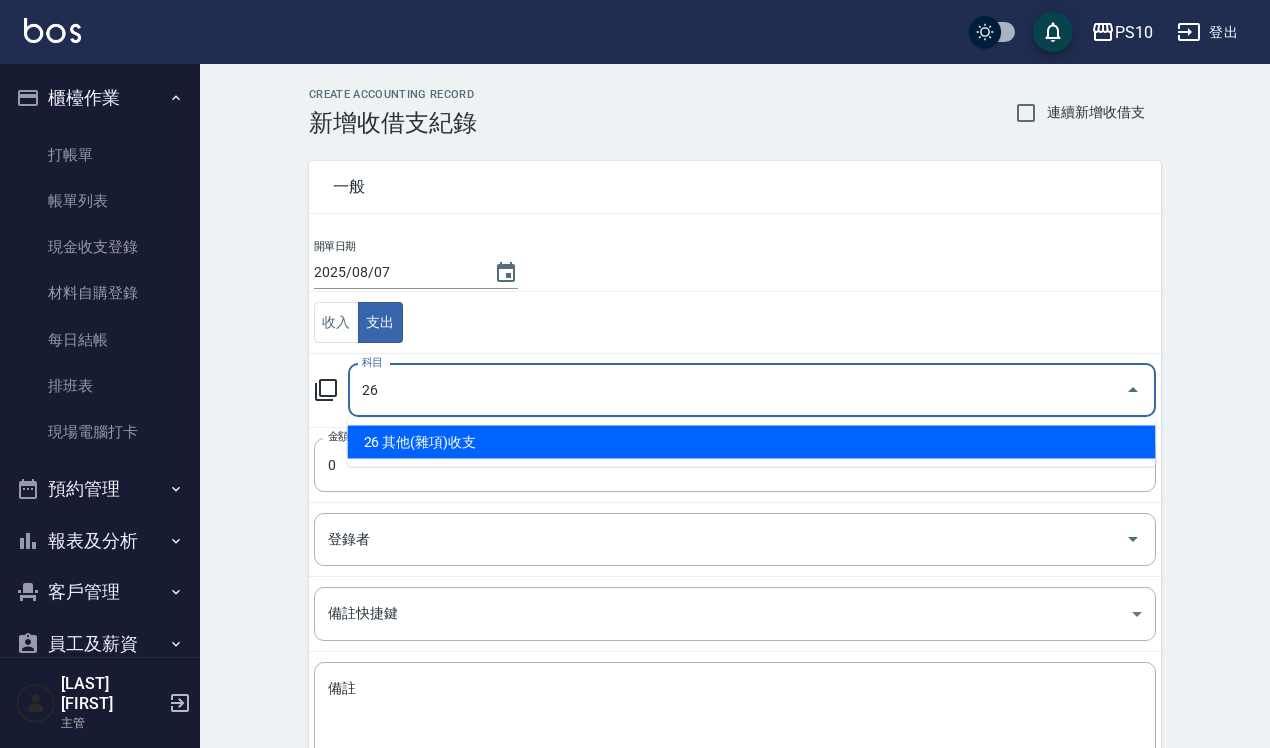 click on "26 其他(雜項)收支" at bounding box center [752, 442] 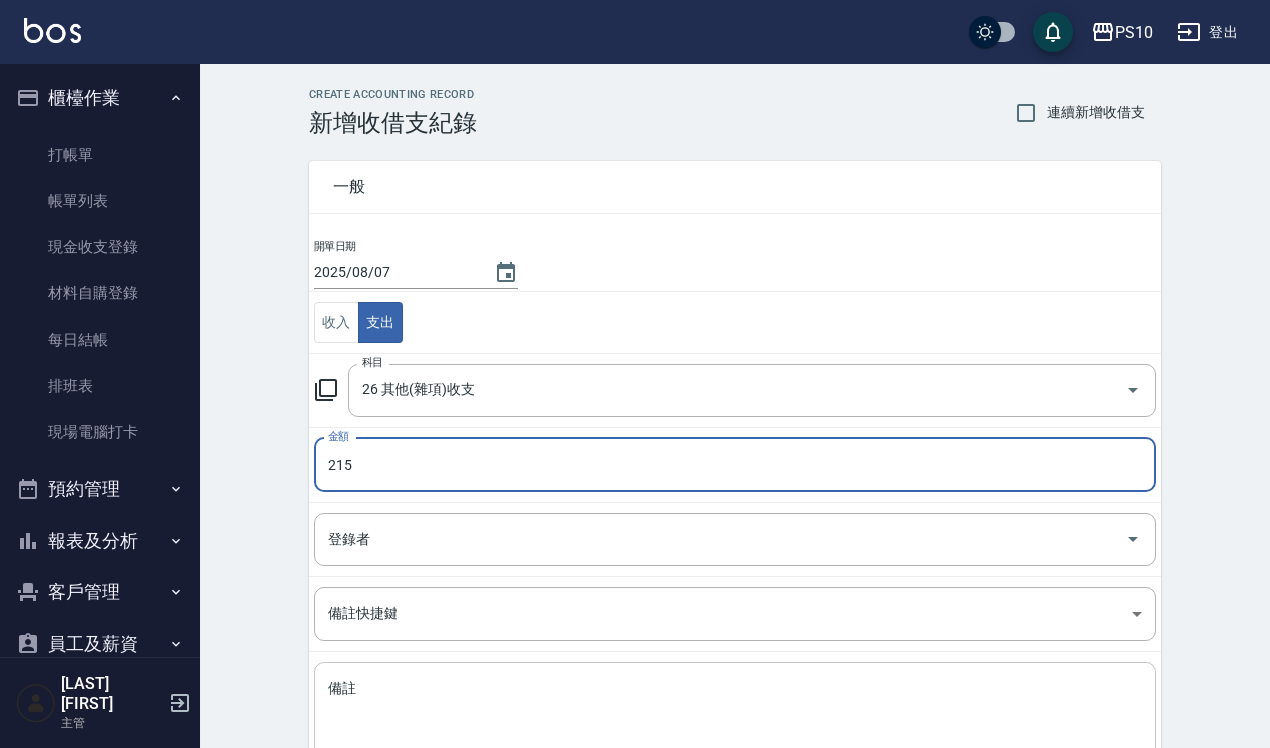 type on "215" 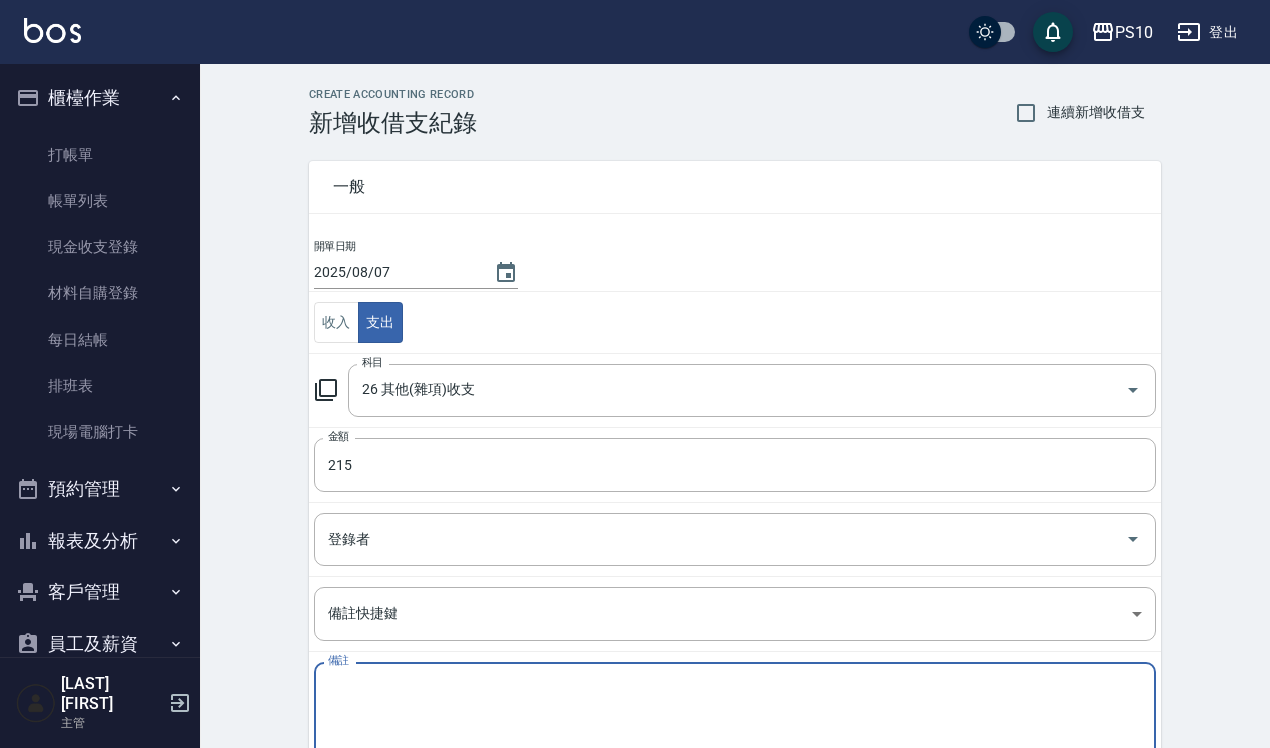 click on "備註" at bounding box center (735, 713) 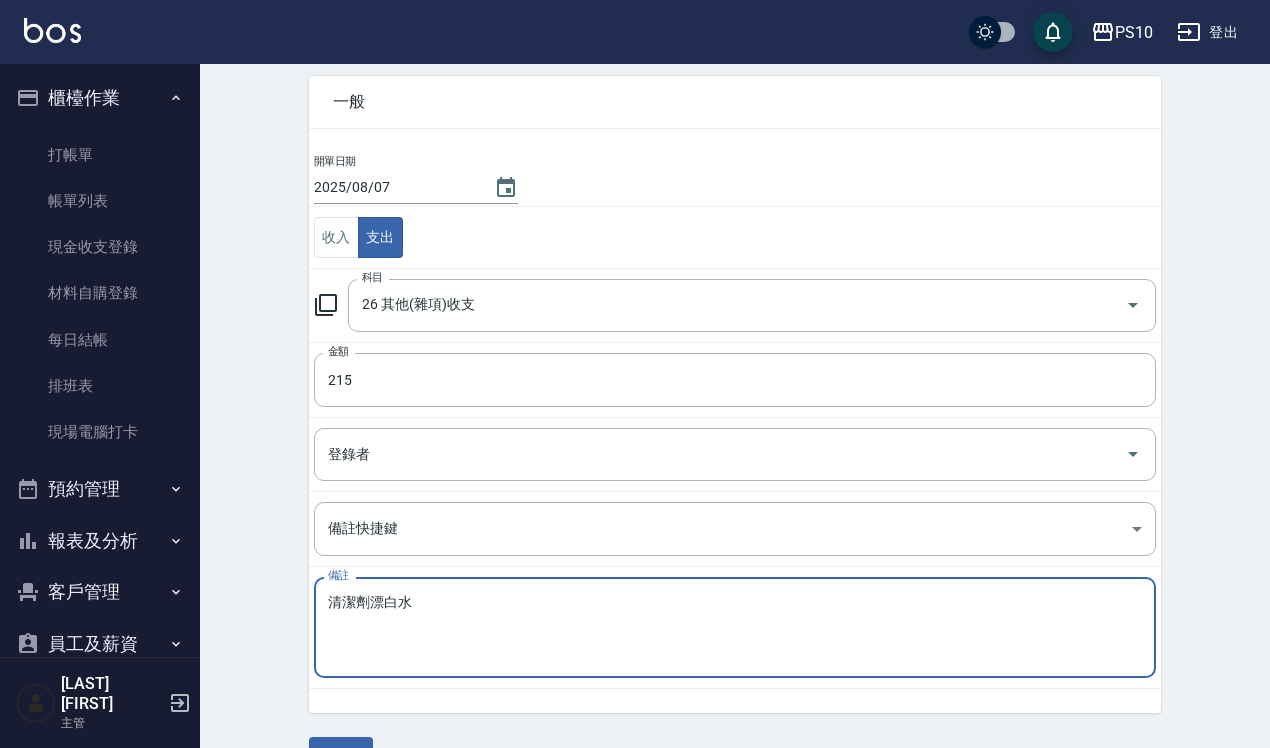 scroll, scrollTop: 136, scrollLeft: 0, axis: vertical 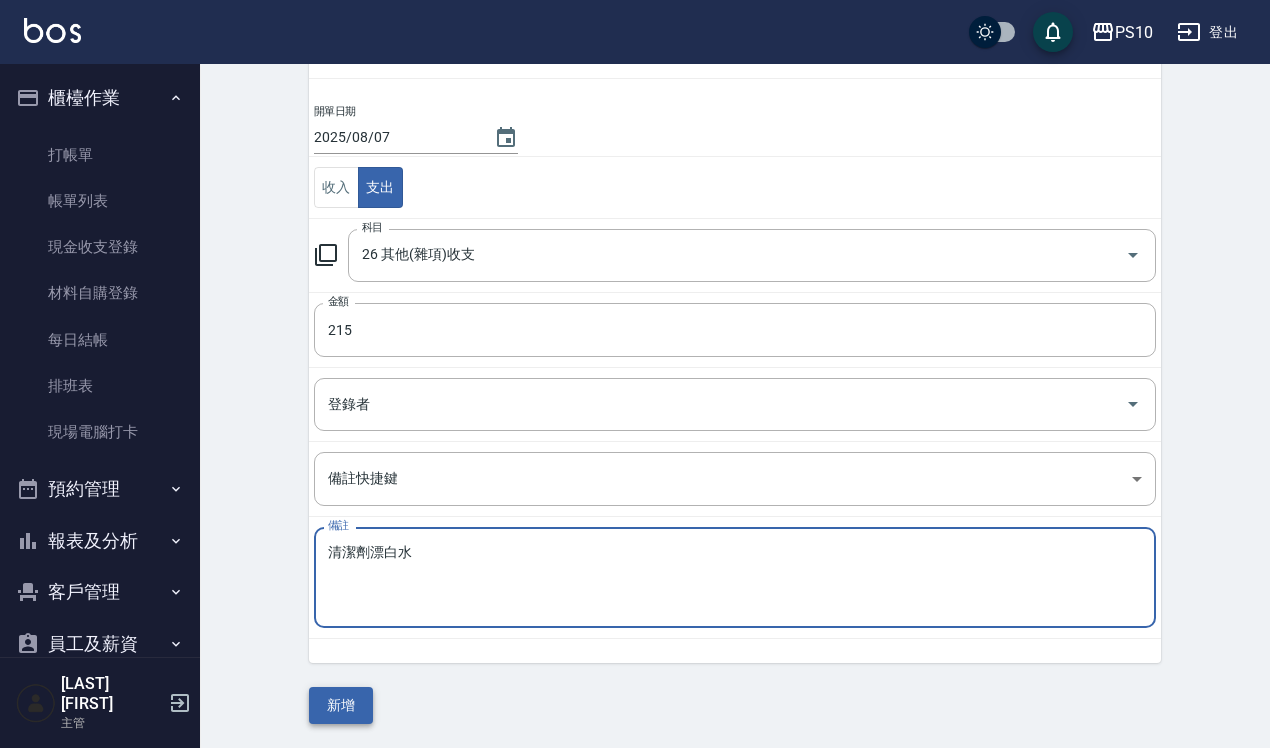 type on "清潔劑漂白水" 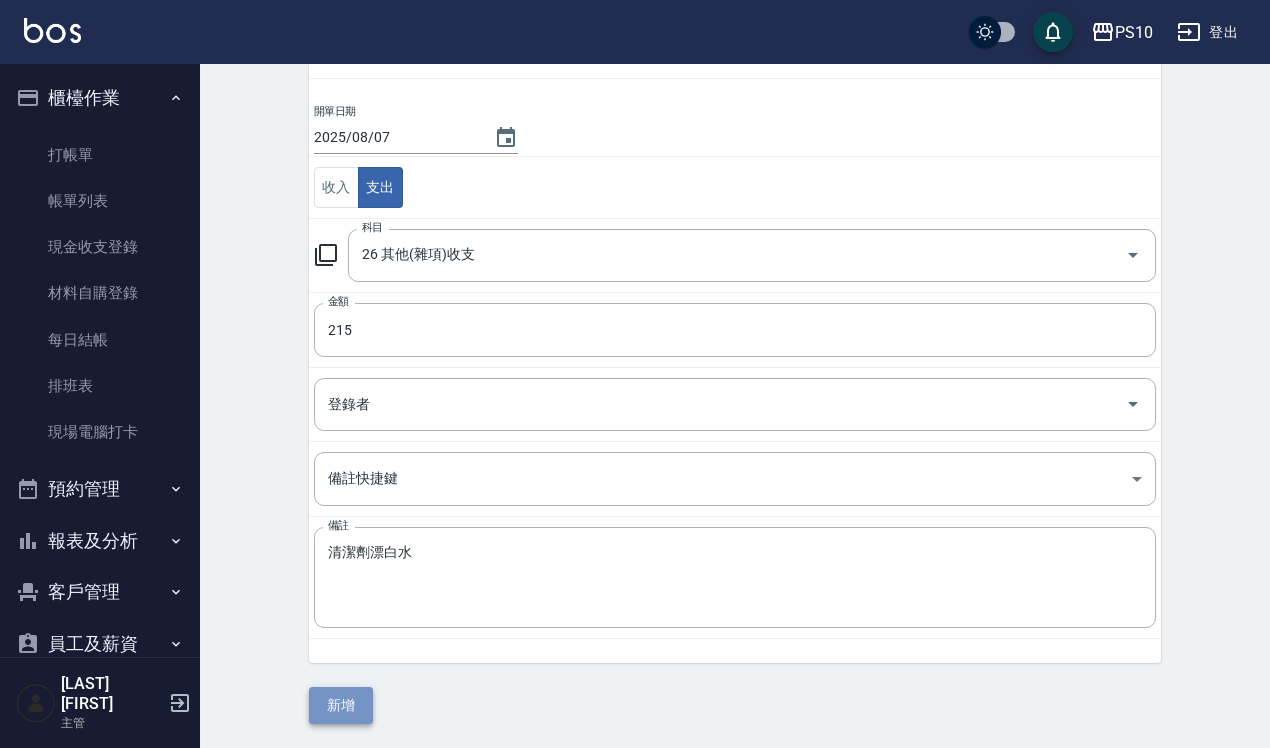 click on "新增" at bounding box center [341, 705] 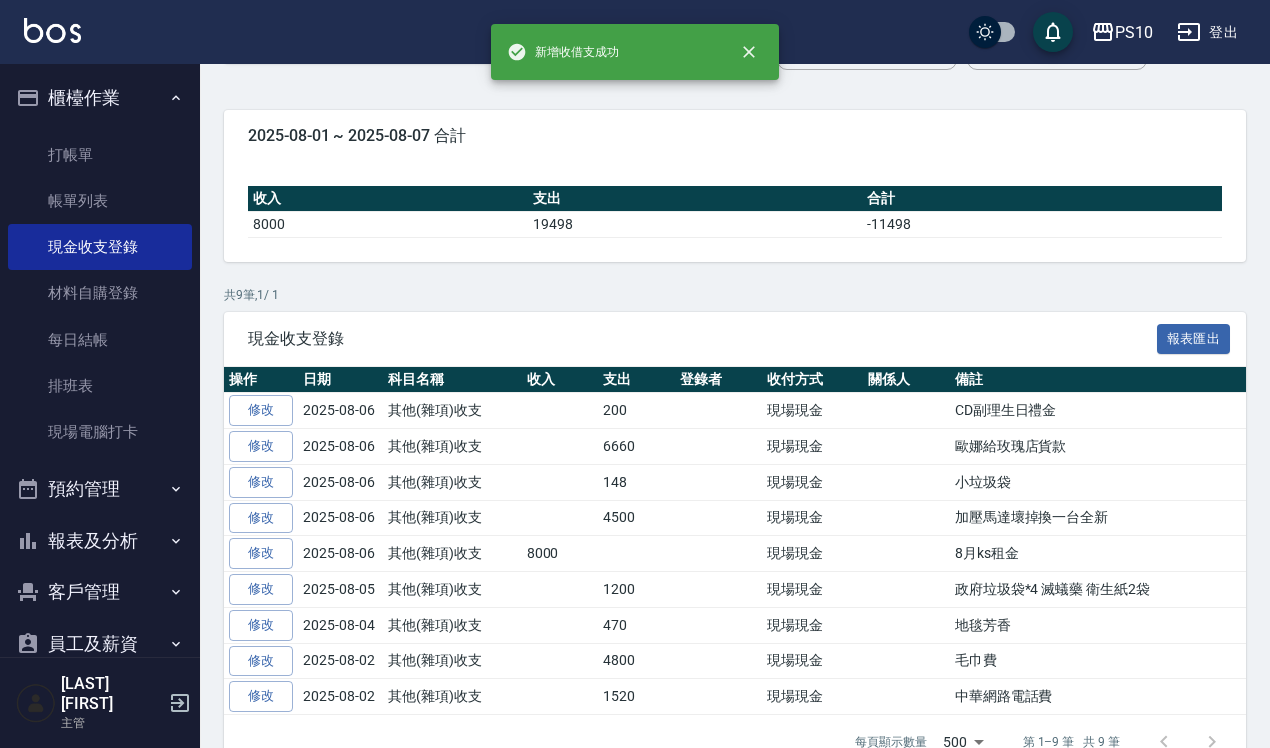 scroll, scrollTop: 0, scrollLeft: 0, axis: both 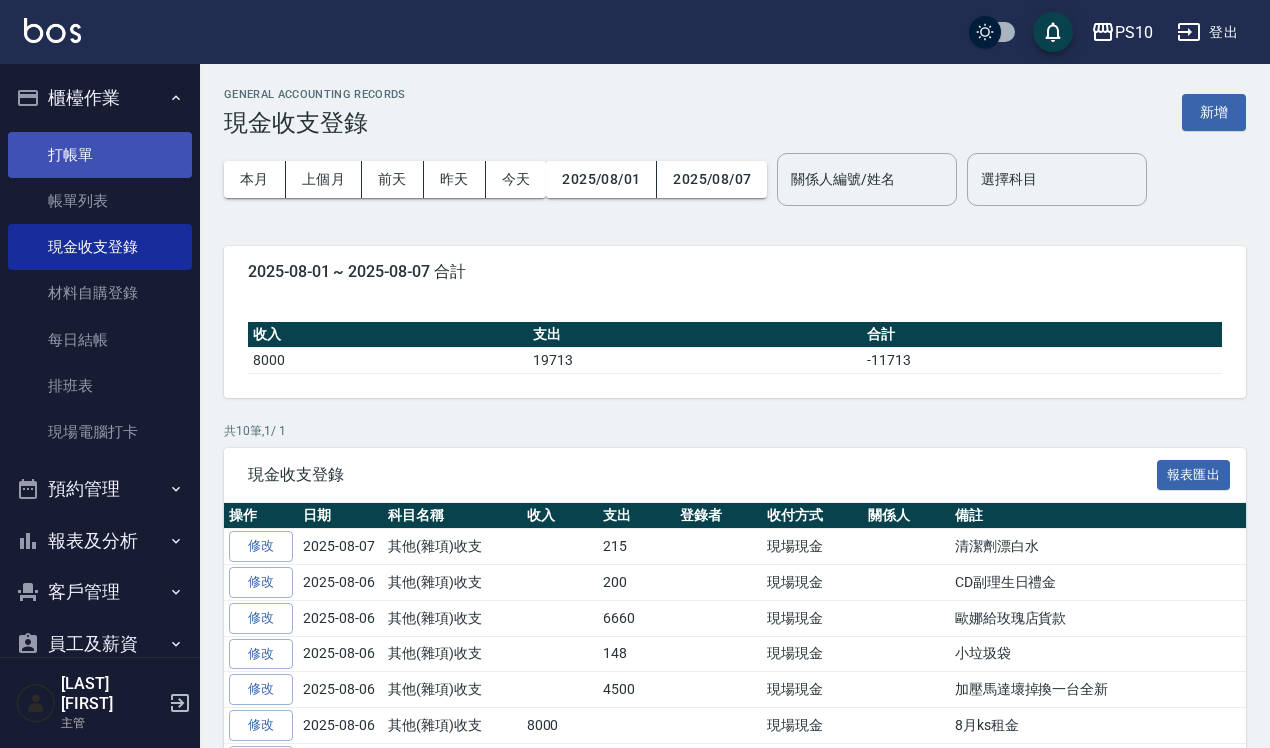 click on "打帳單" at bounding box center (100, 155) 